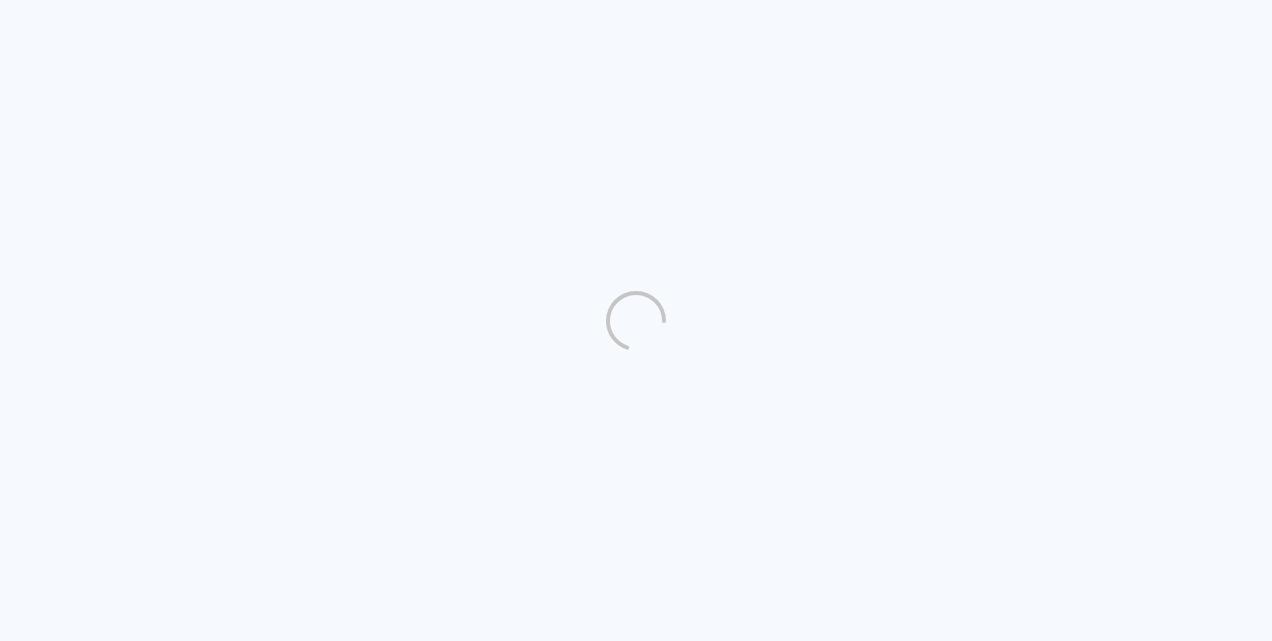scroll, scrollTop: 0, scrollLeft: 0, axis: both 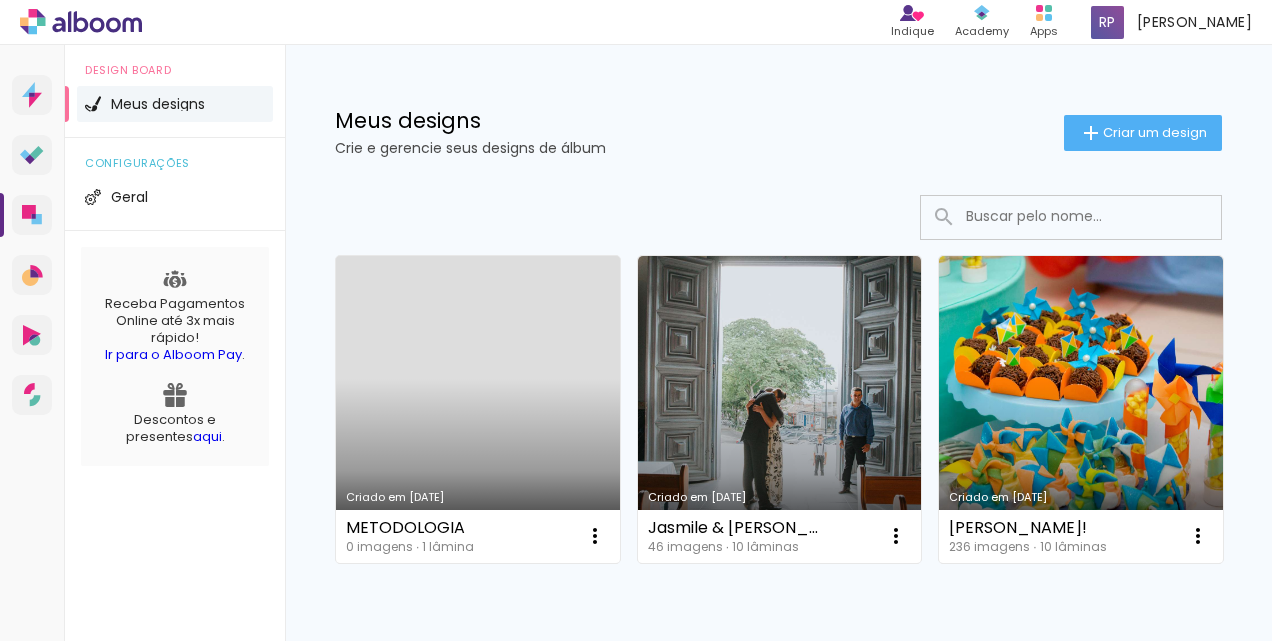 click on "Criado em [DATE]" at bounding box center [478, 409] 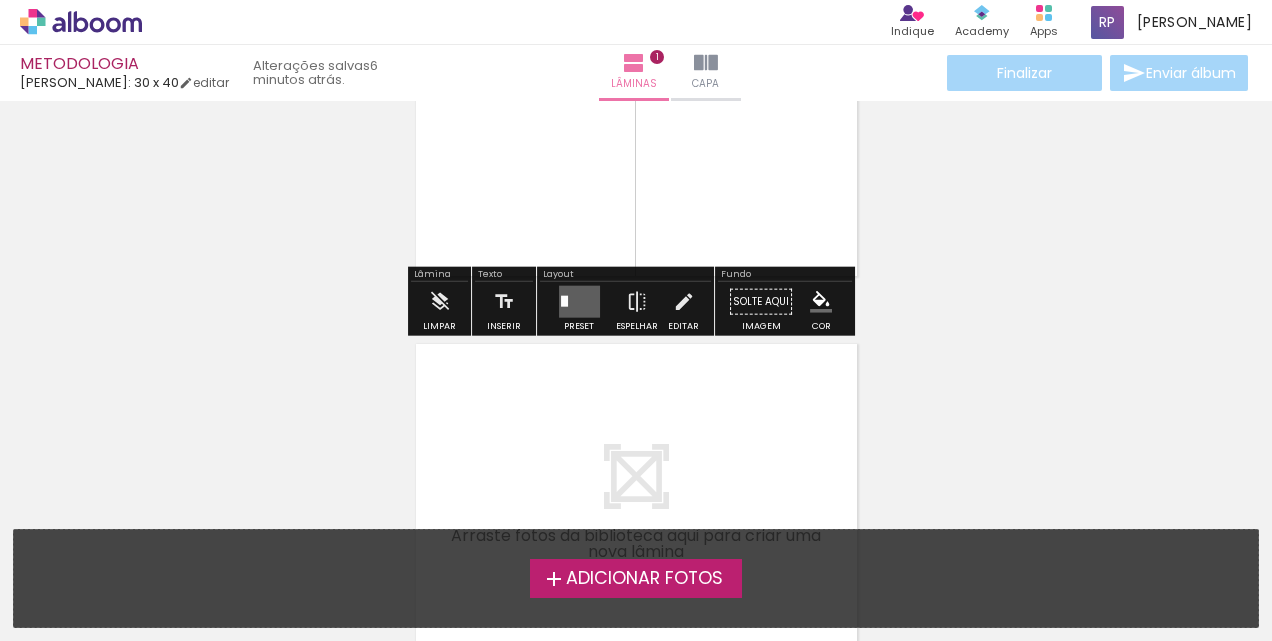 scroll, scrollTop: 0, scrollLeft: 0, axis: both 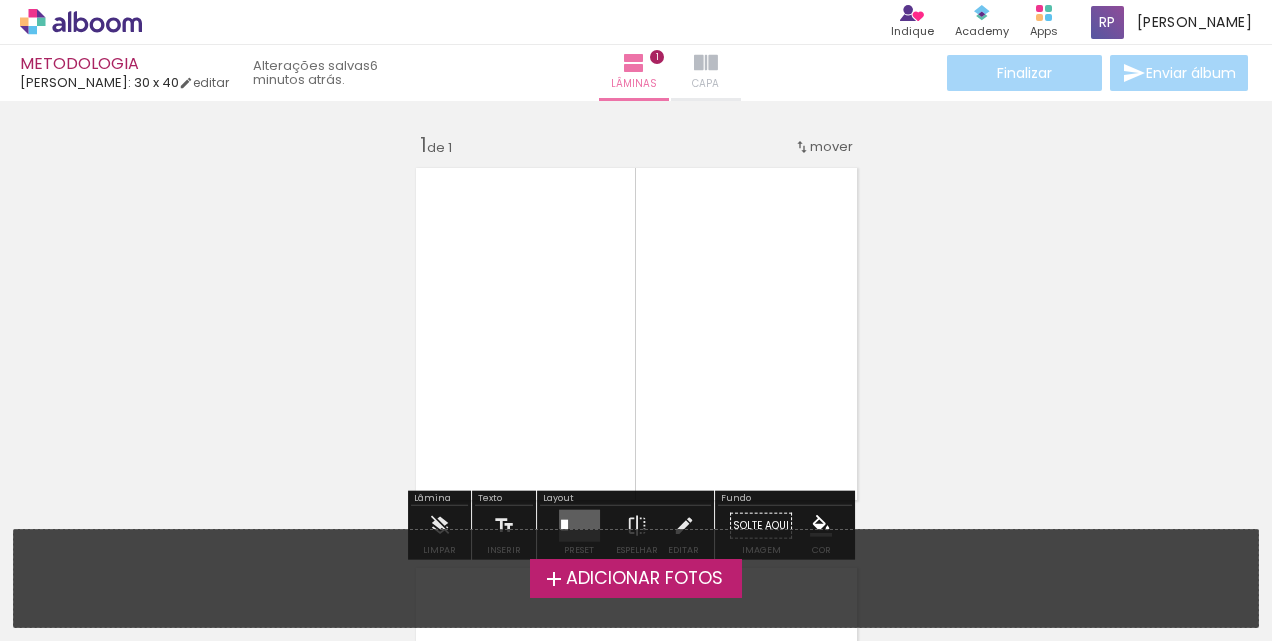 click on "Capa" at bounding box center (705, 84) 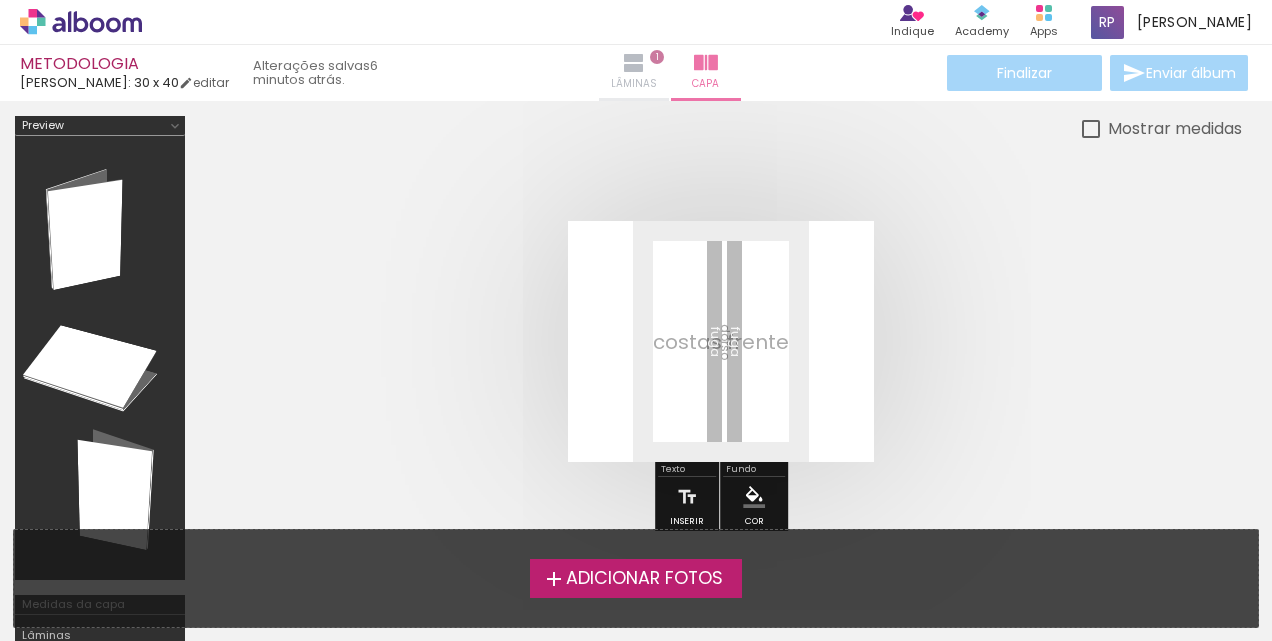 click on "Lâminas" at bounding box center (634, 84) 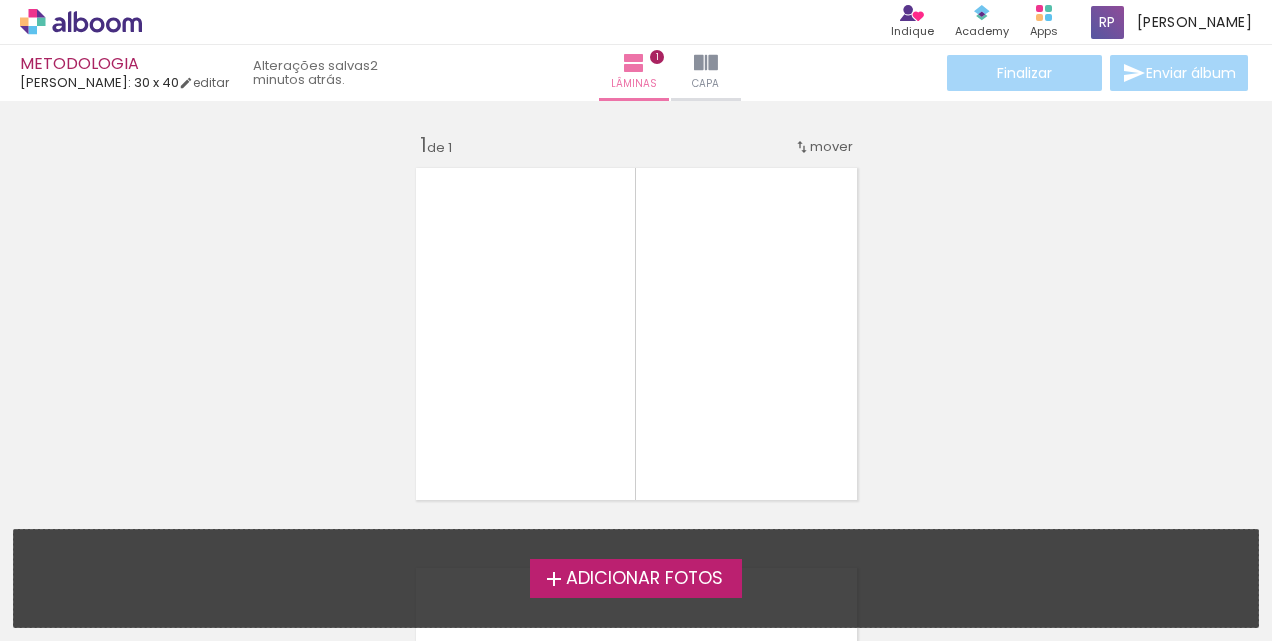click on "Adicionar Fotos" at bounding box center [644, 579] 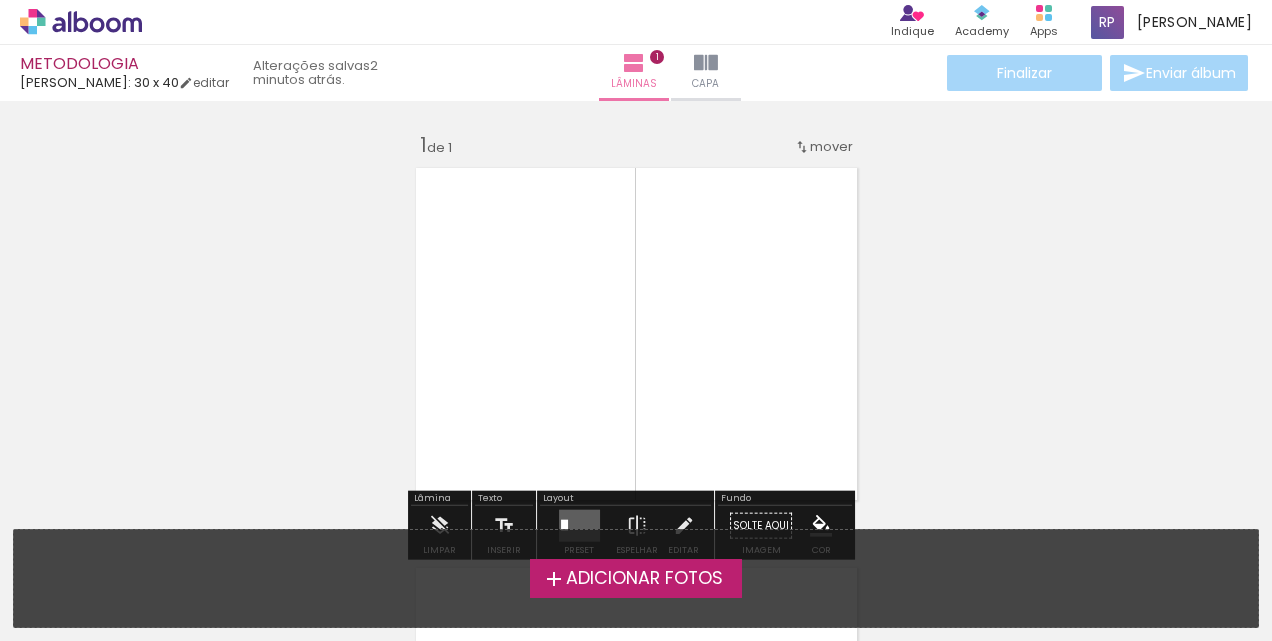 click at bounding box center [554, 579] 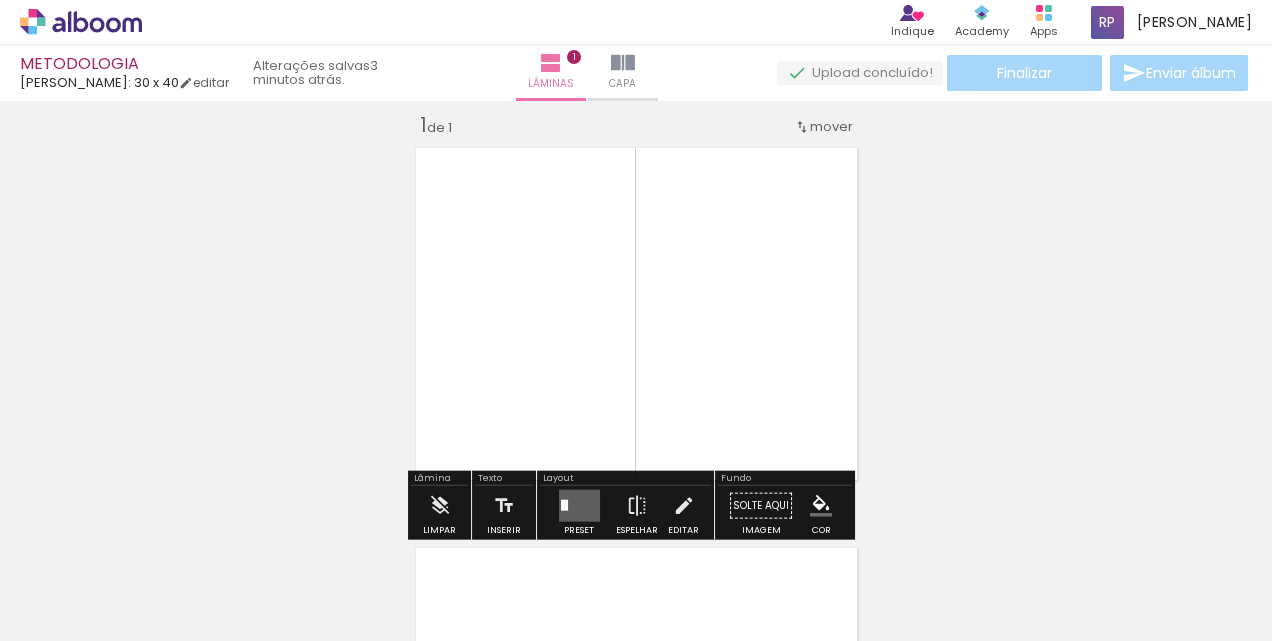 scroll, scrollTop: 0, scrollLeft: 0, axis: both 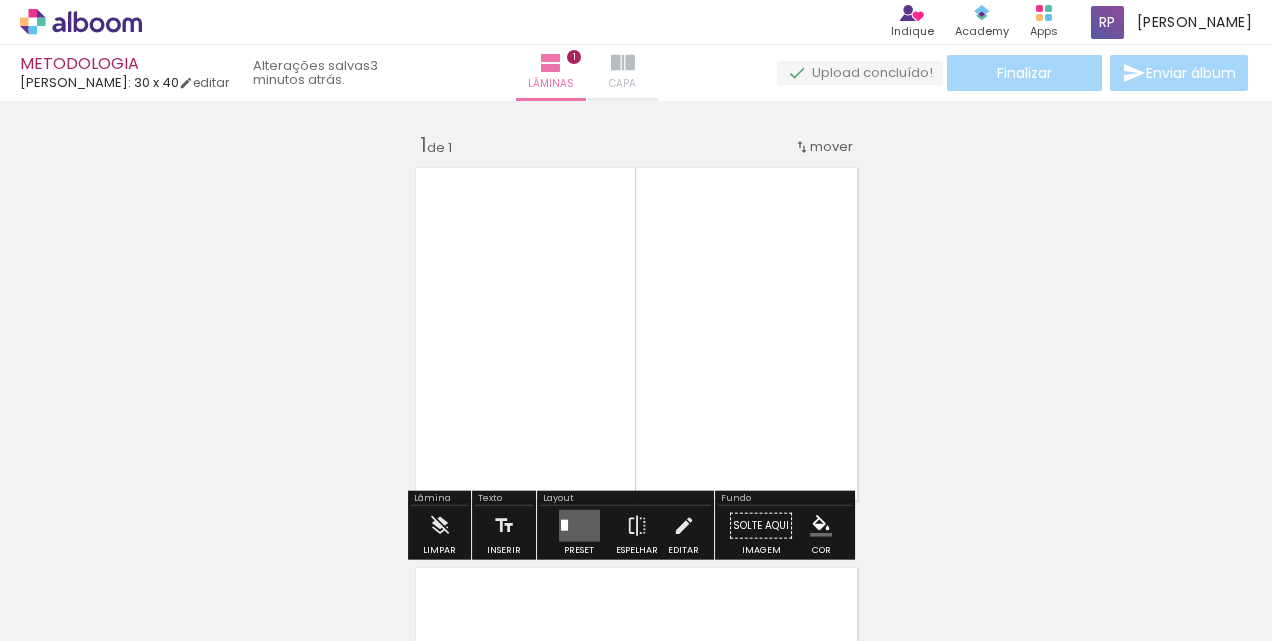 click on "Capa" at bounding box center [622, 84] 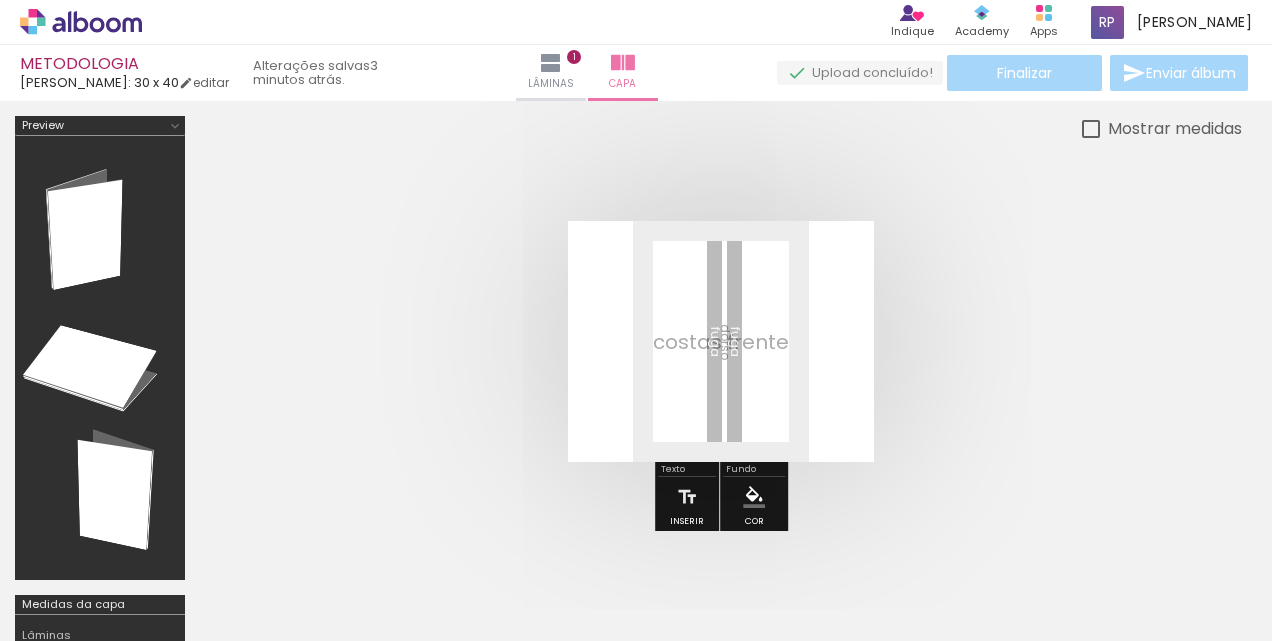 click on "Lâminas 1 Capa" at bounding box center (587, 73) 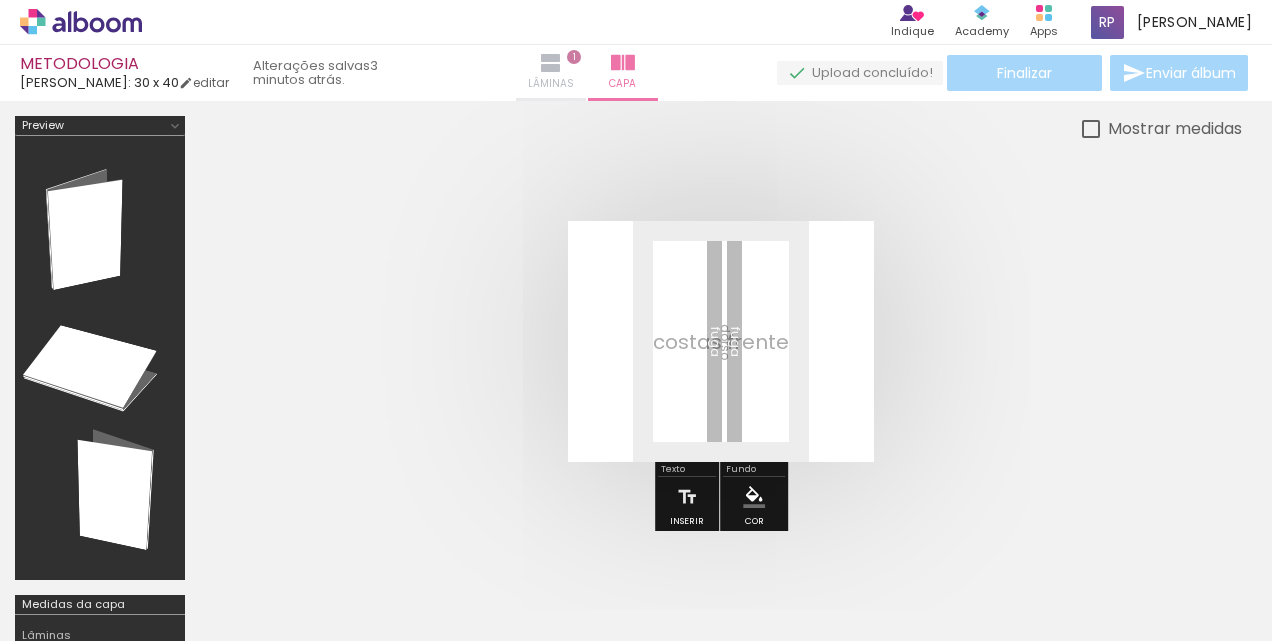 click on "Lâminas 1" at bounding box center [551, 73] 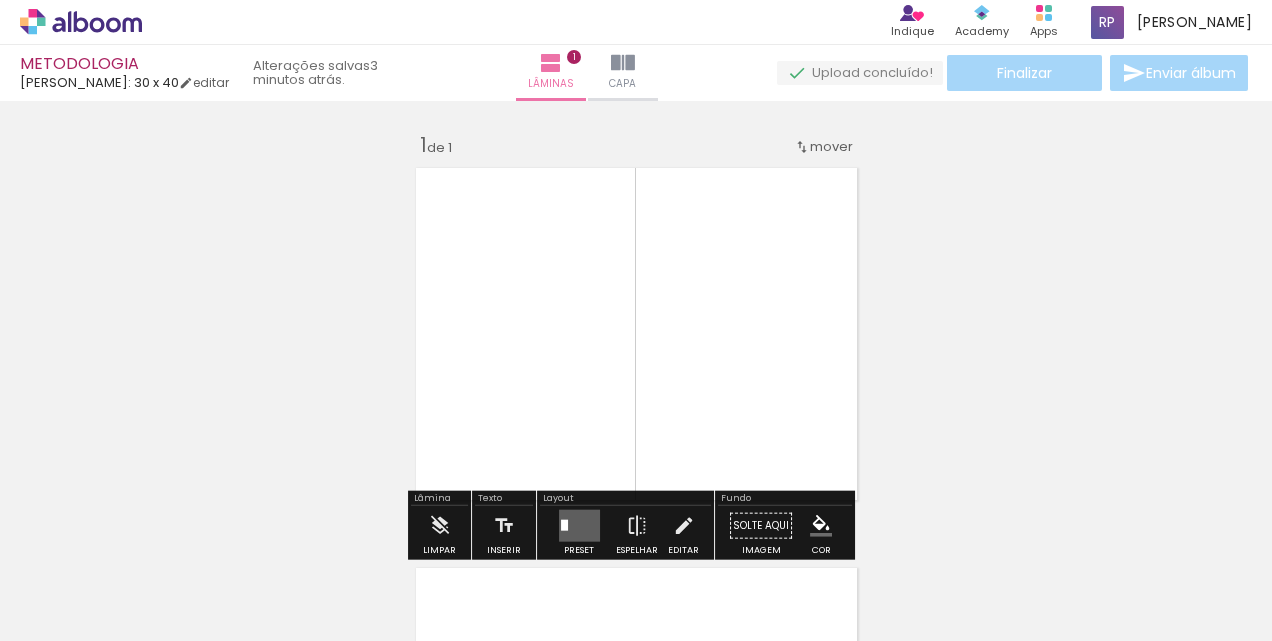 click at bounding box center (636, 334) 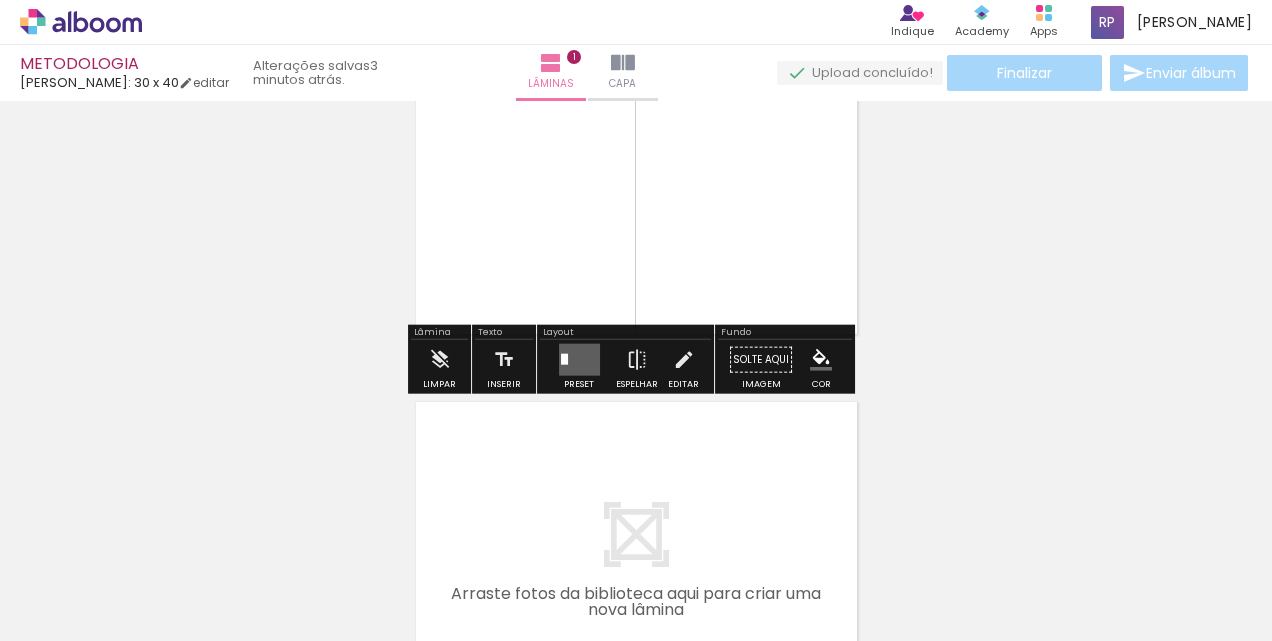 scroll, scrollTop: 400, scrollLeft: 0, axis: vertical 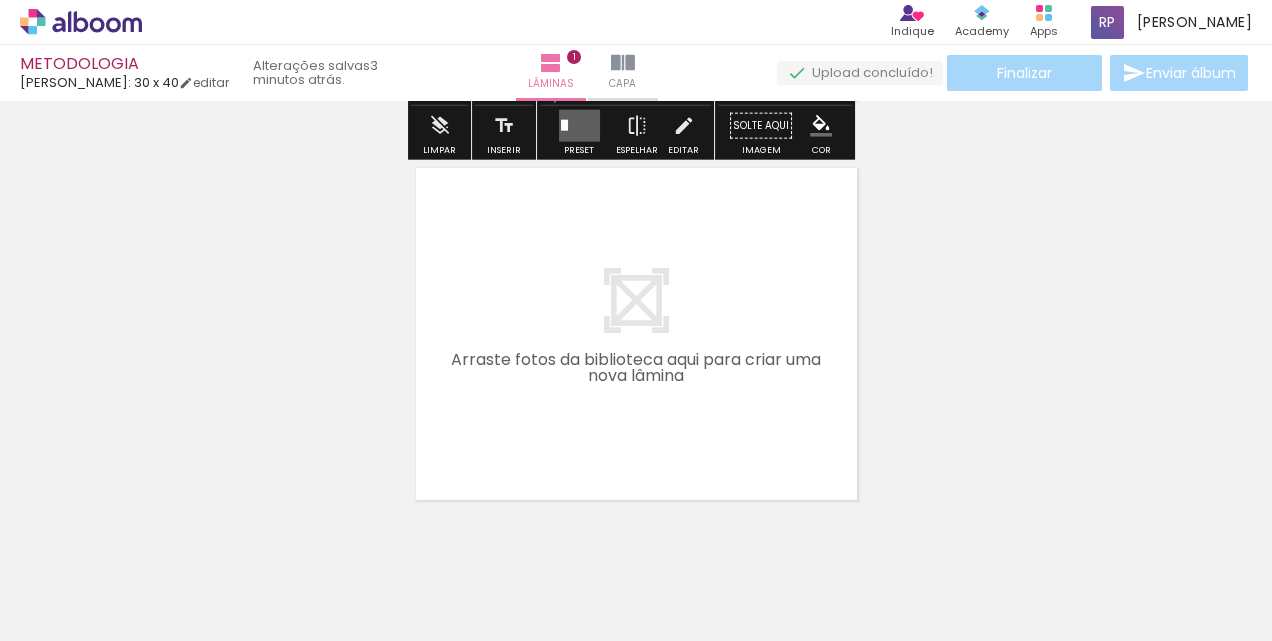 click on "Adicionar
Fotos" at bounding box center [71, 614] 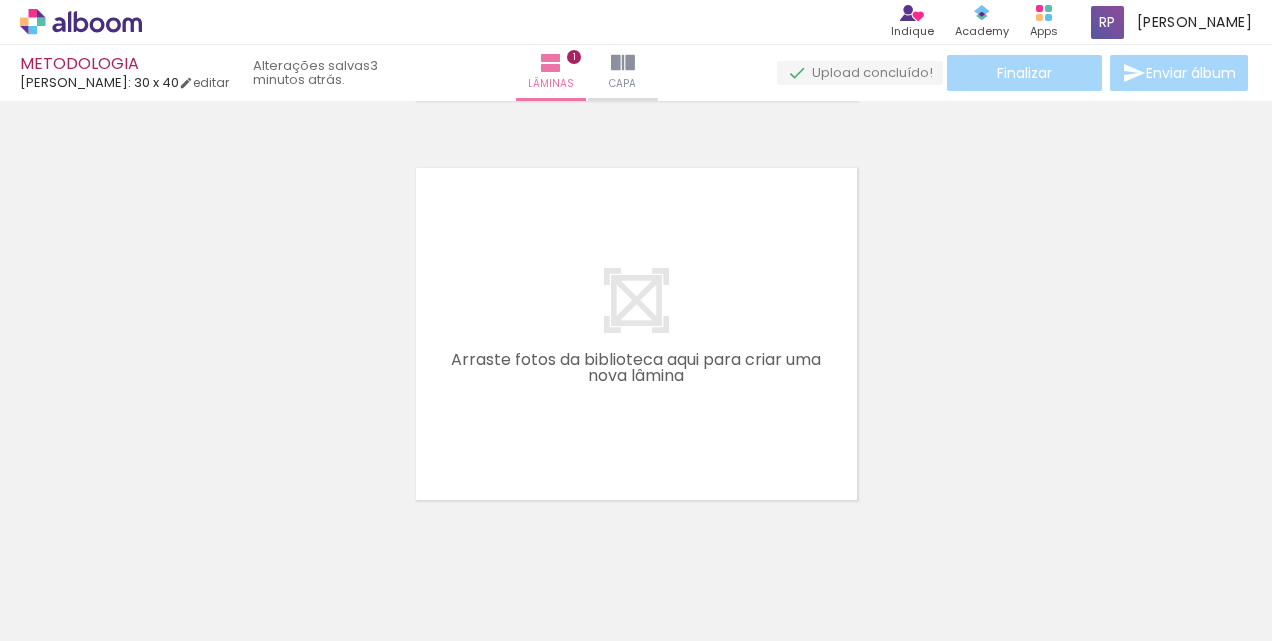 click on "Todas as fotos" at bounding box center (56, 580) 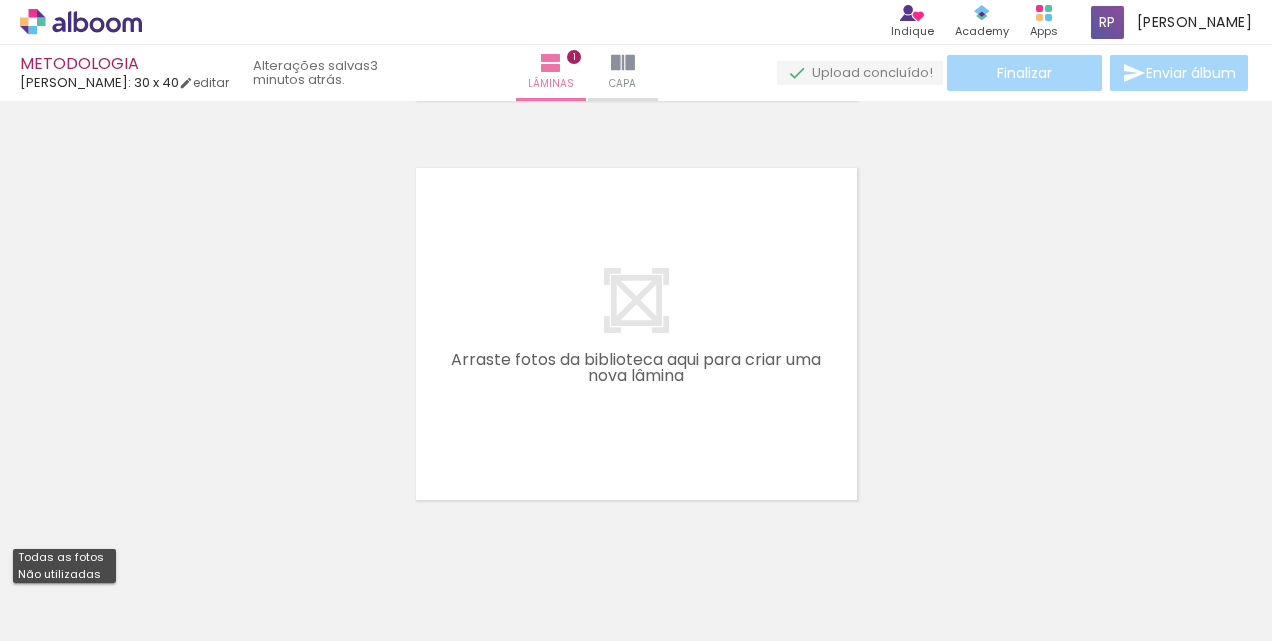 click on "Não utilizadas" at bounding box center [0, 0] 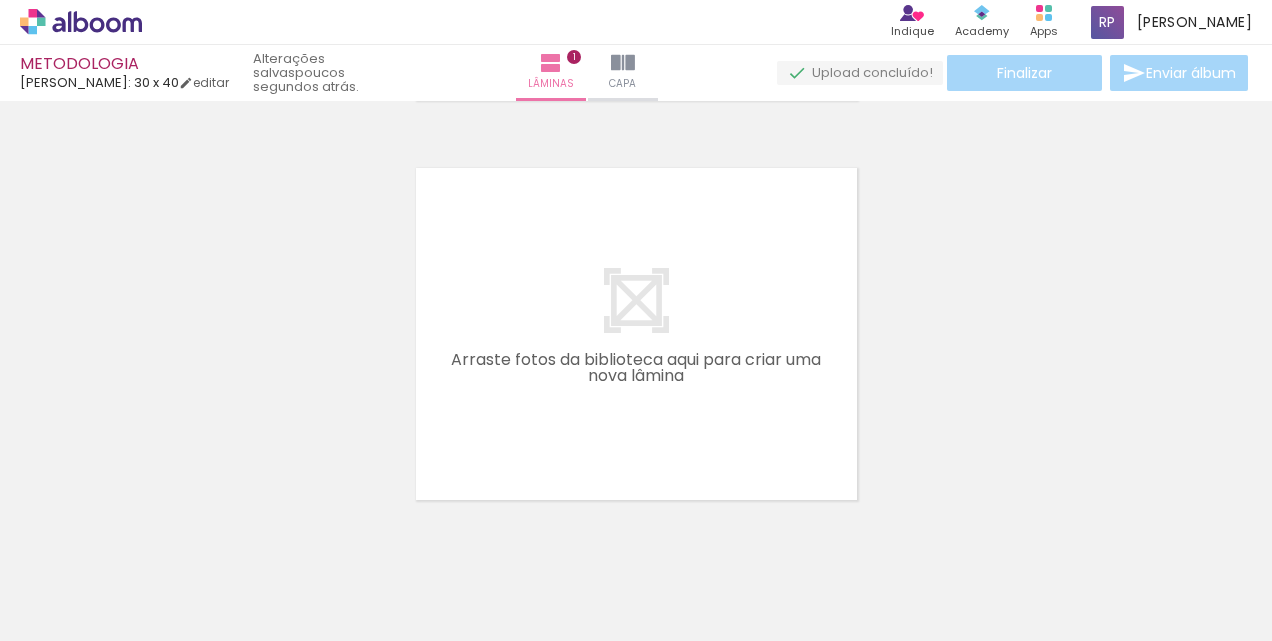 click on "Não utilizadas" at bounding box center (56, 580) 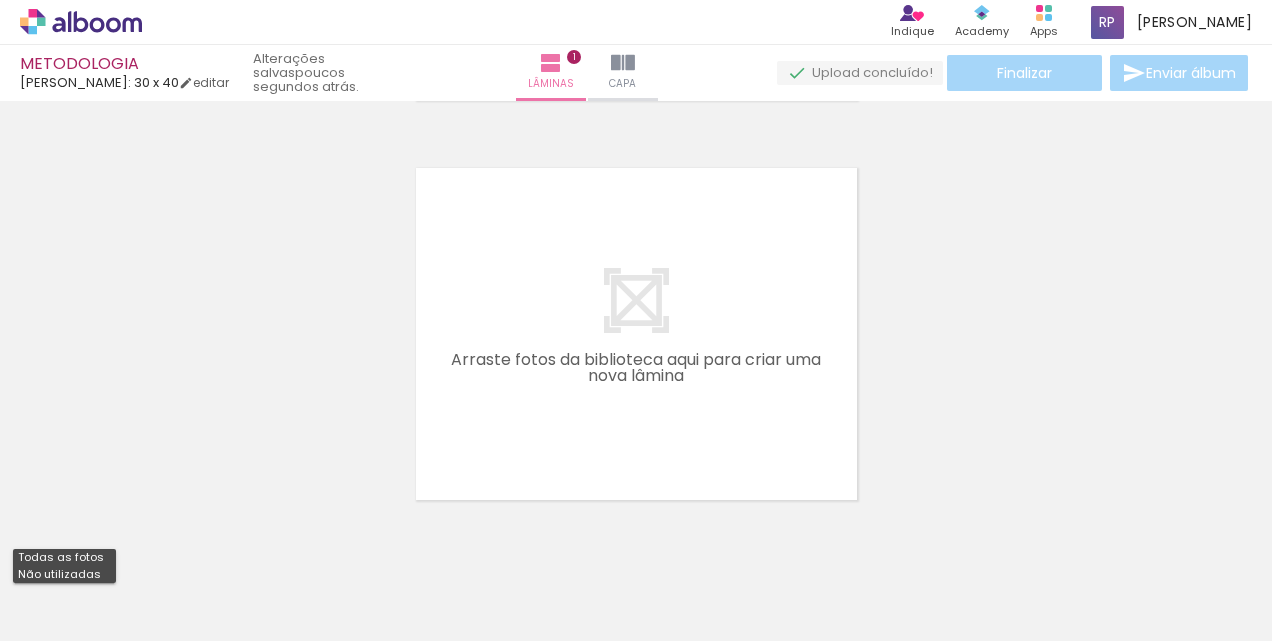 click on "Todas as fotos" at bounding box center [0, 0] 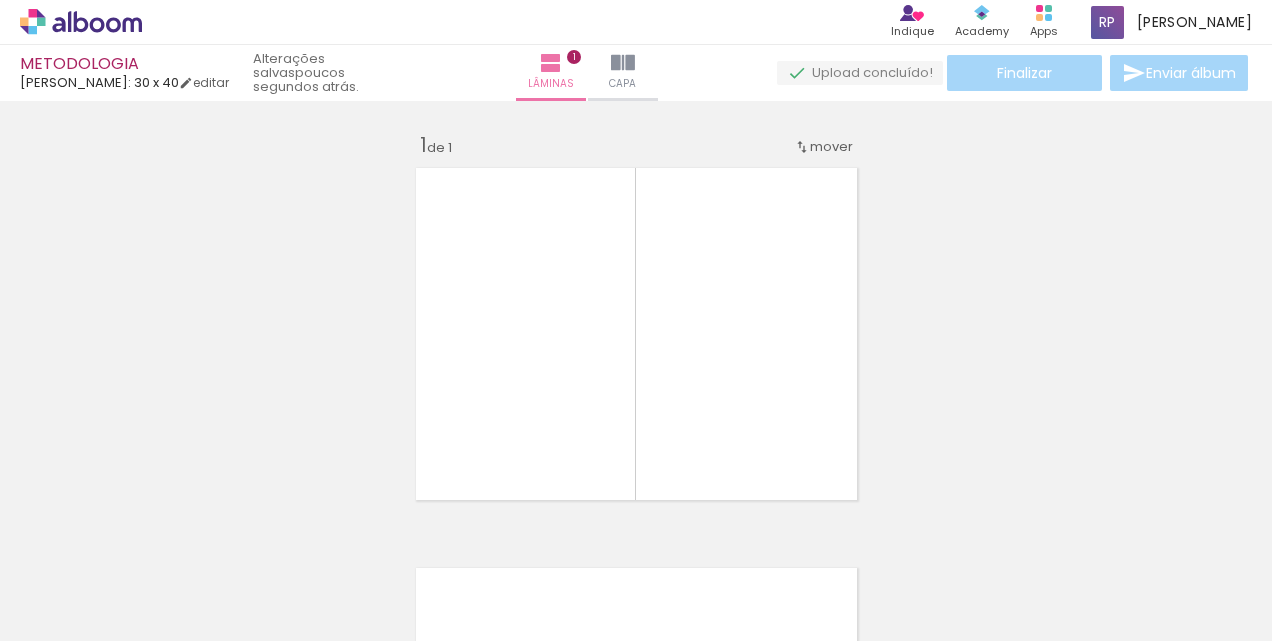 scroll, scrollTop: 462, scrollLeft: 0, axis: vertical 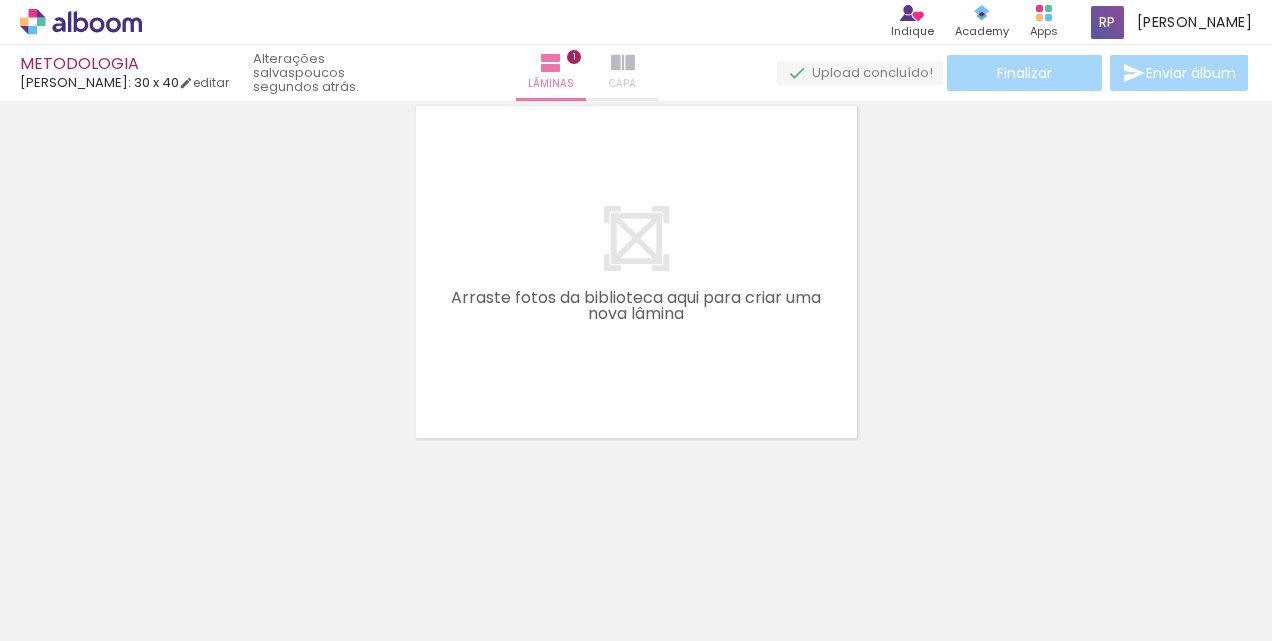 drag, startPoint x: 618, startPoint y: 88, endPoint x: 580, endPoint y: 86, distance: 38.052597 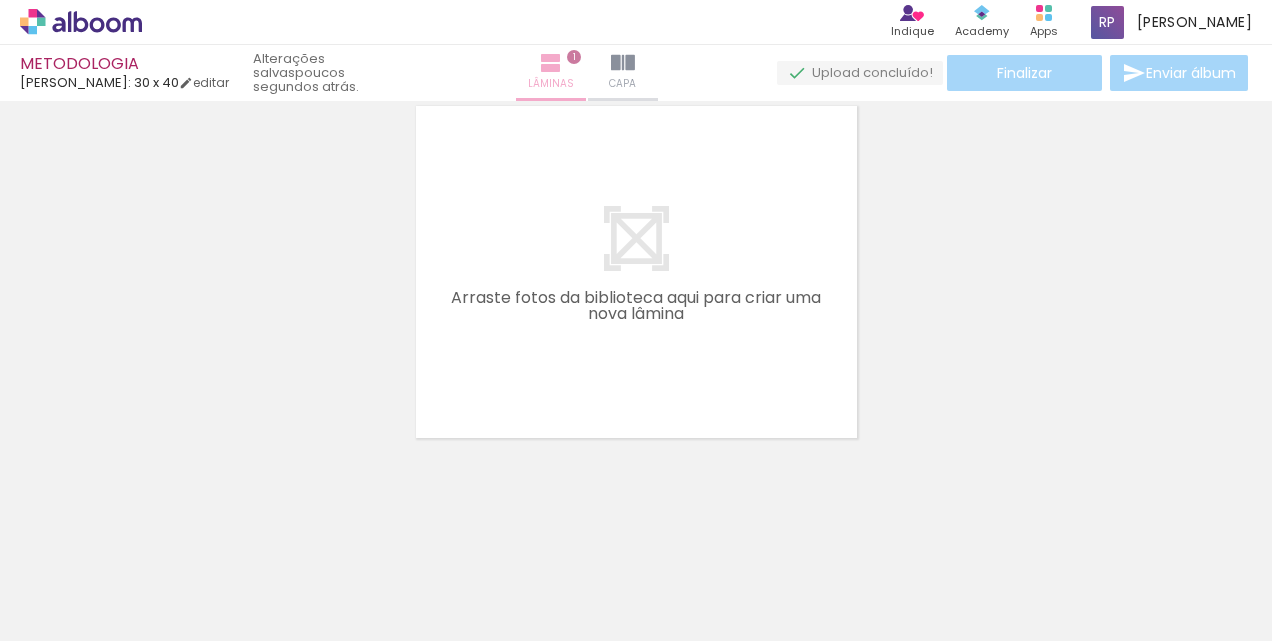 click on "Capa" at bounding box center (622, 84) 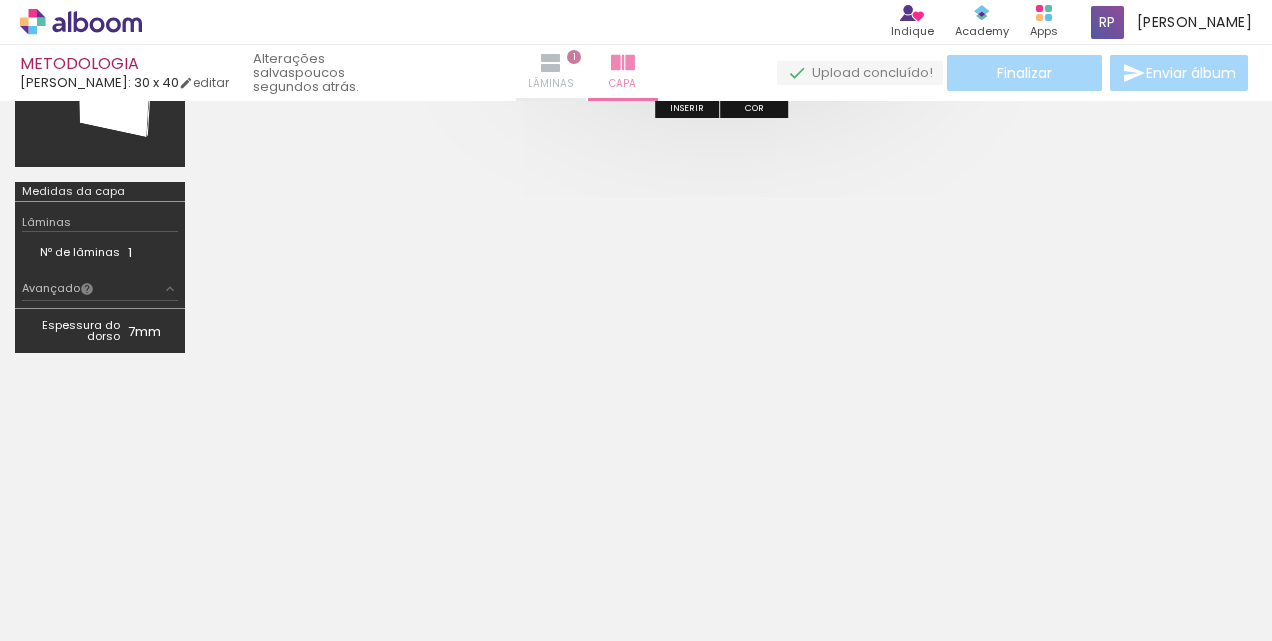 click at bounding box center [551, 63] 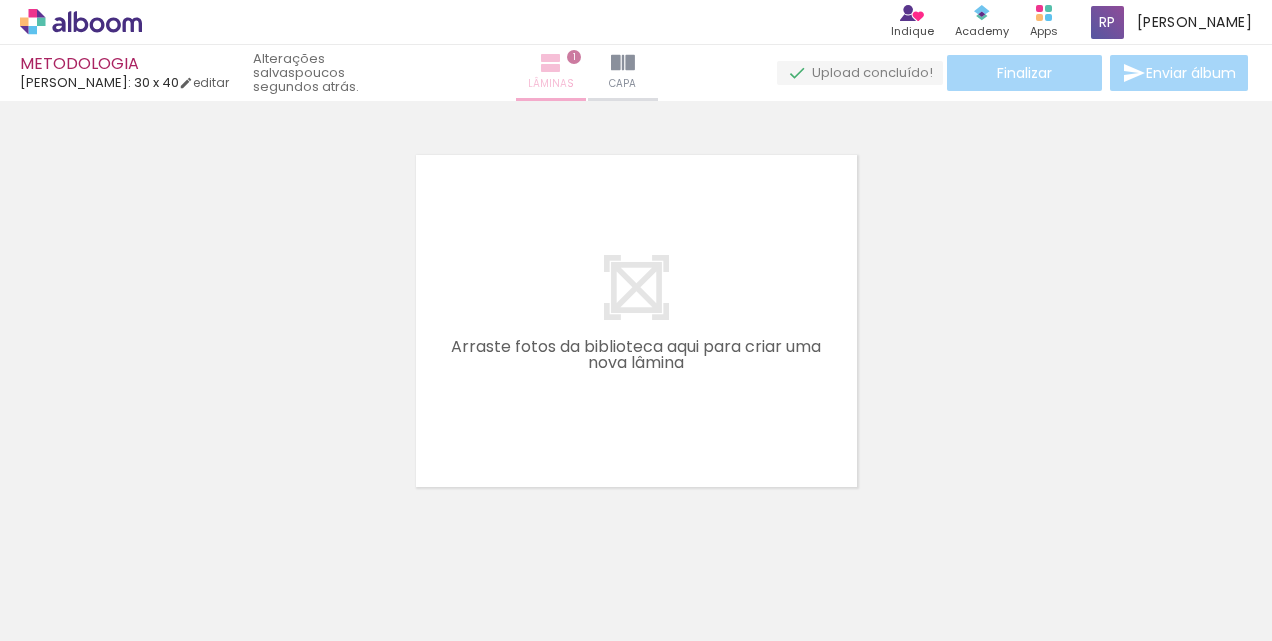 scroll, scrollTop: 462, scrollLeft: 0, axis: vertical 